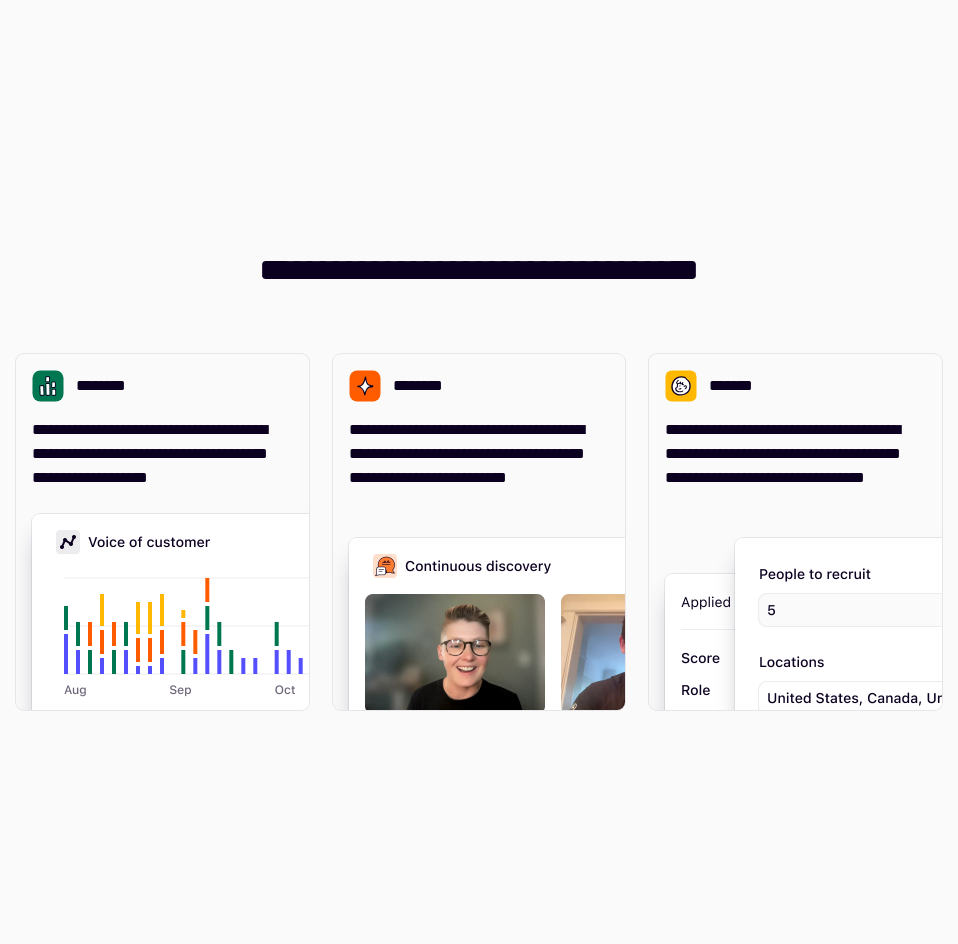 scroll, scrollTop: 0, scrollLeft: 0, axis: both 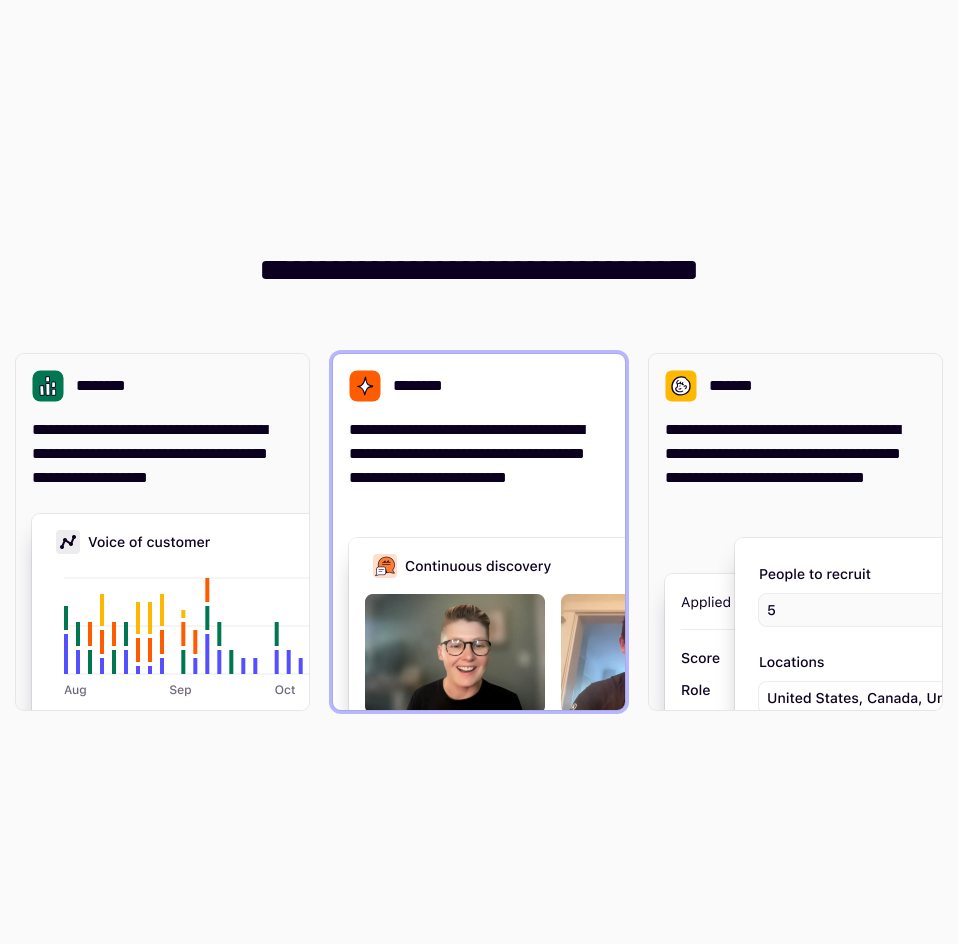 click on "**********" at bounding box center [479, 466] 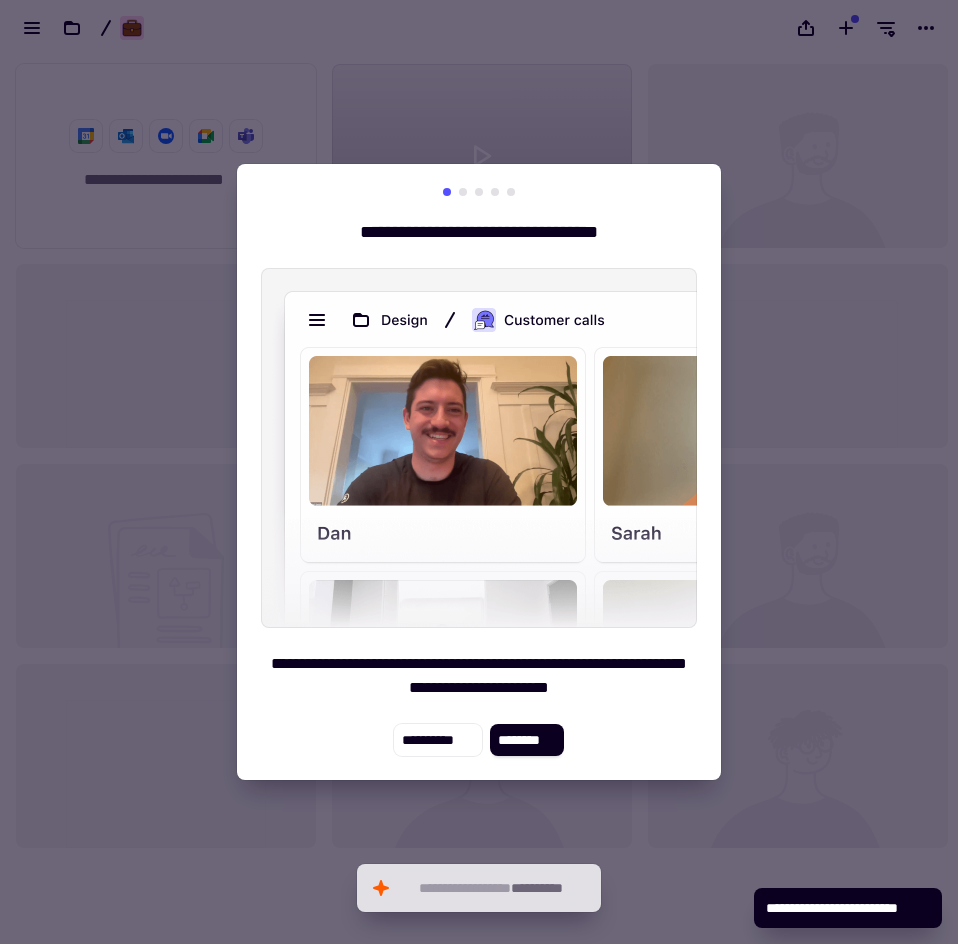 scroll, scrollTop: 16, scrollLeft: 16, axis: both 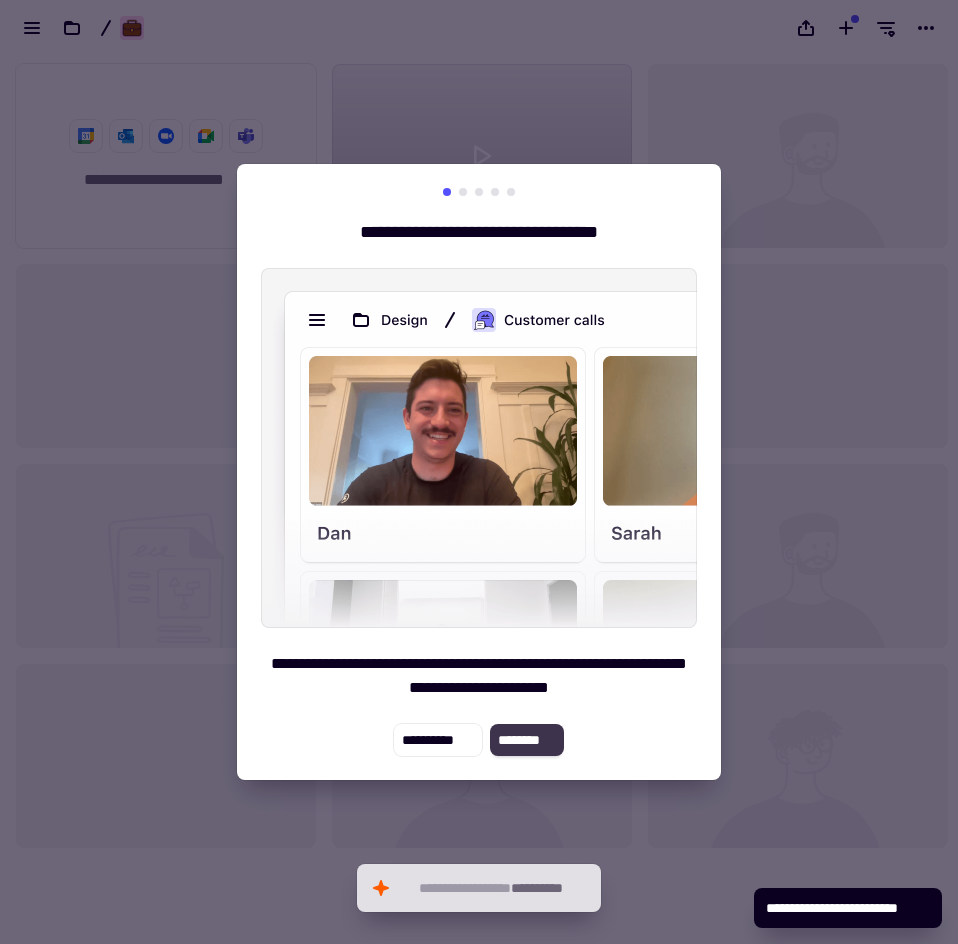 click on "********" 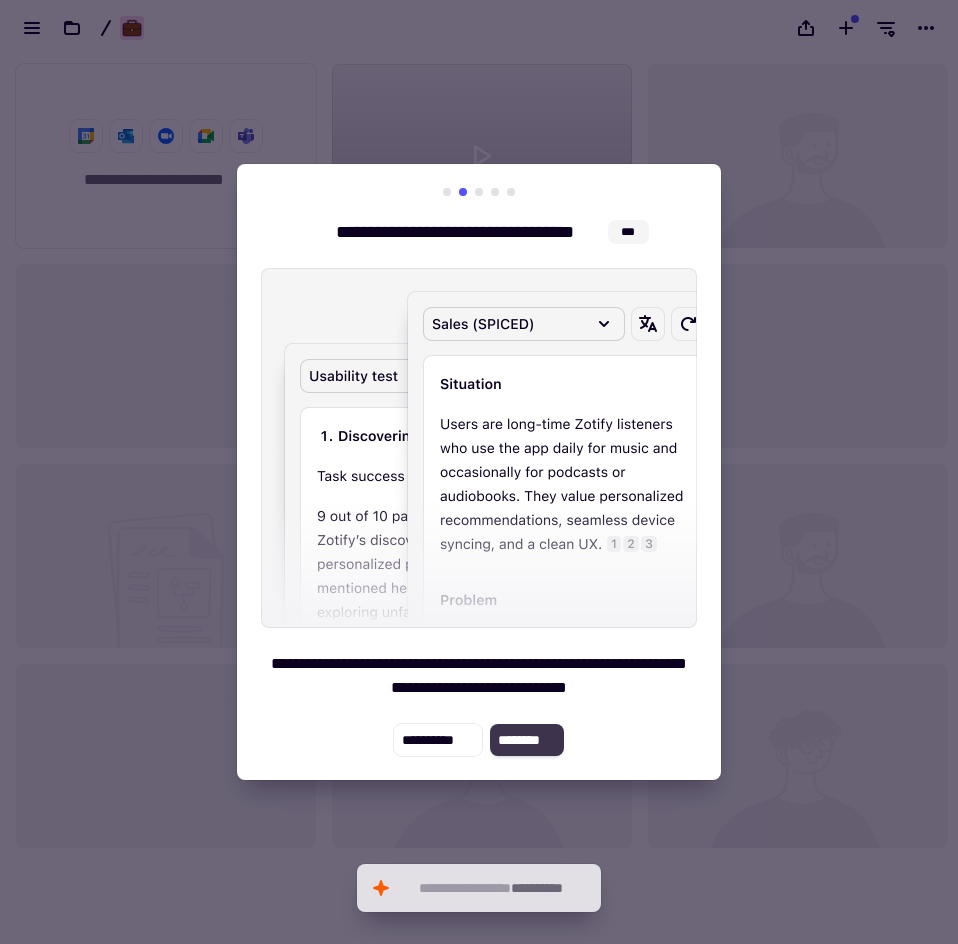 click on "********" 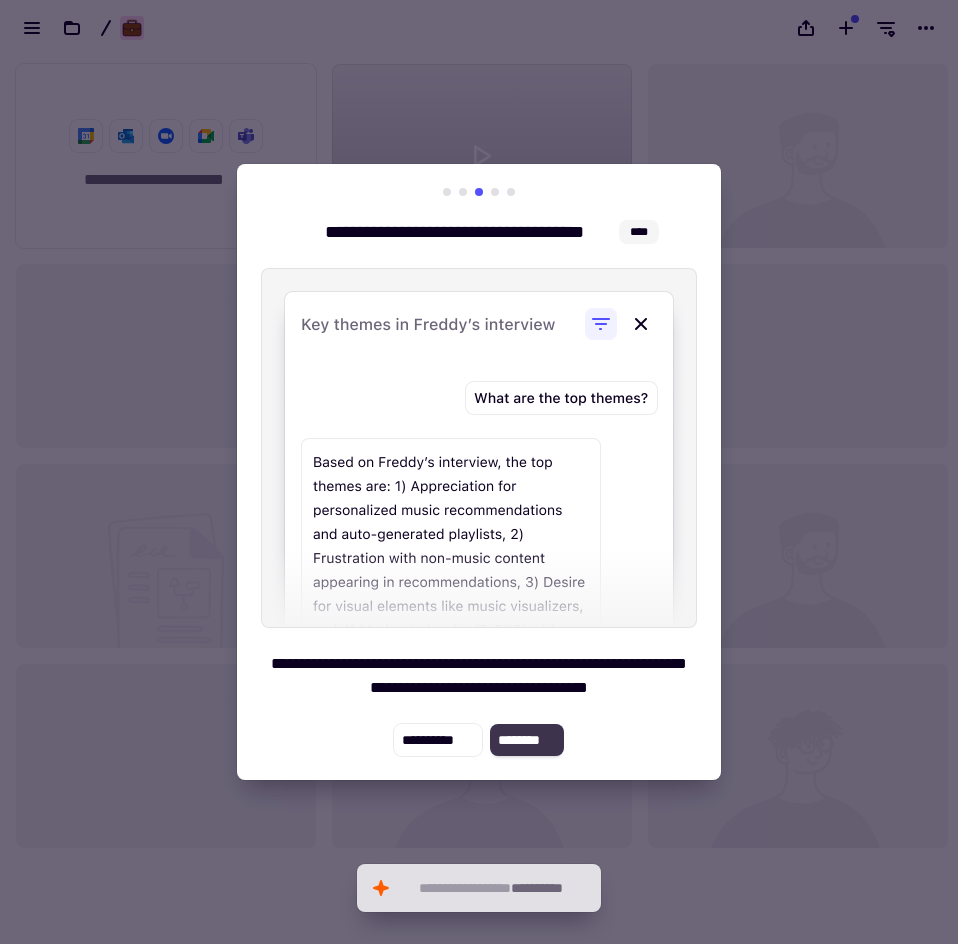 click on "********" 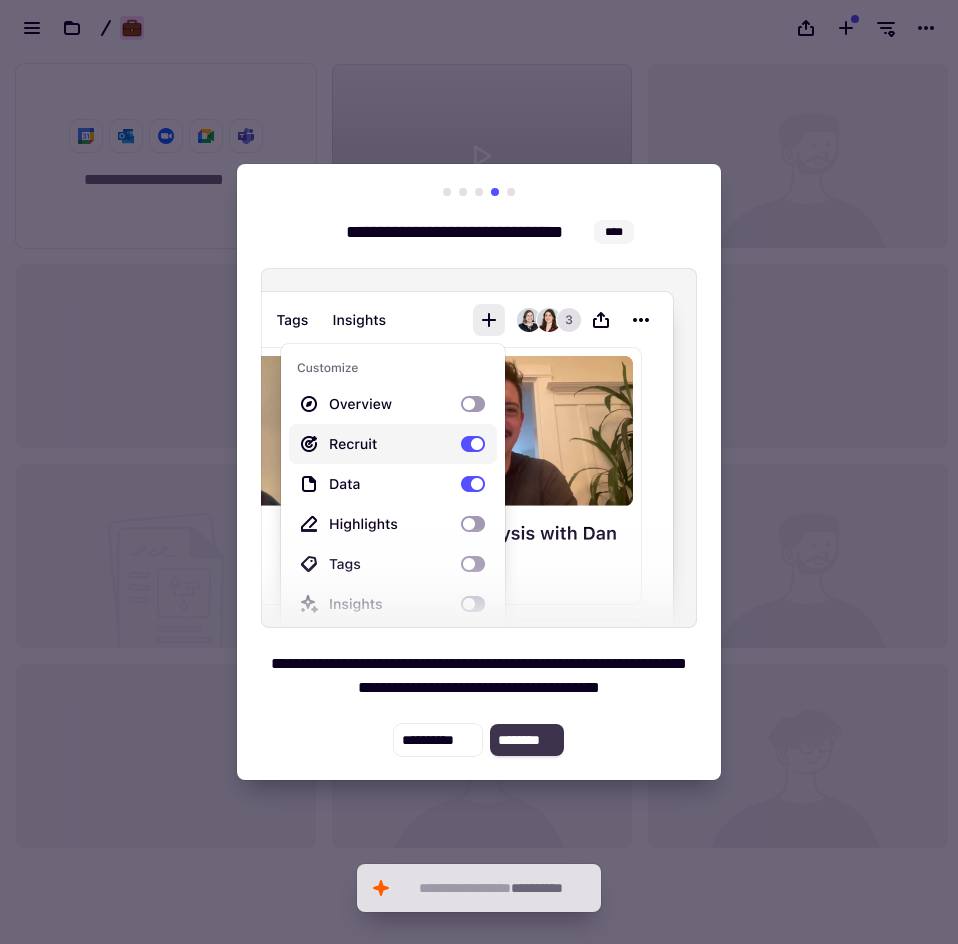 click on "********" 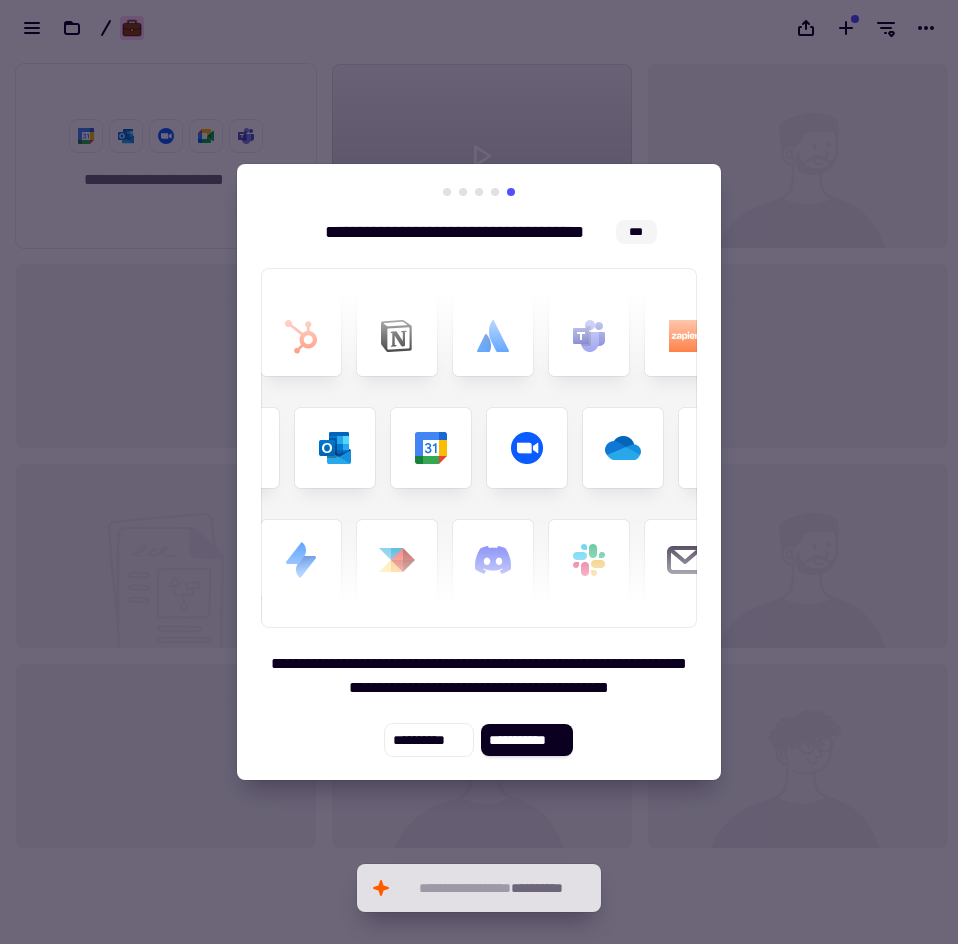 click at bounding box center (479, 472) 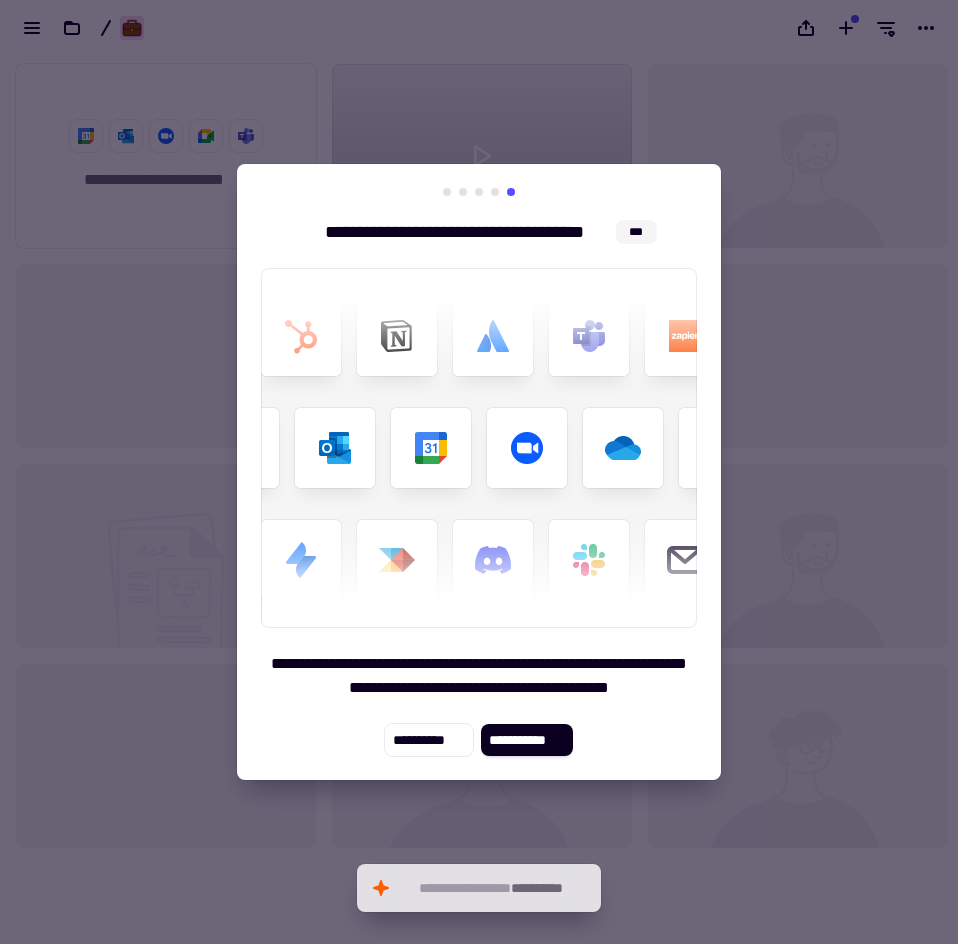 click on "**********" 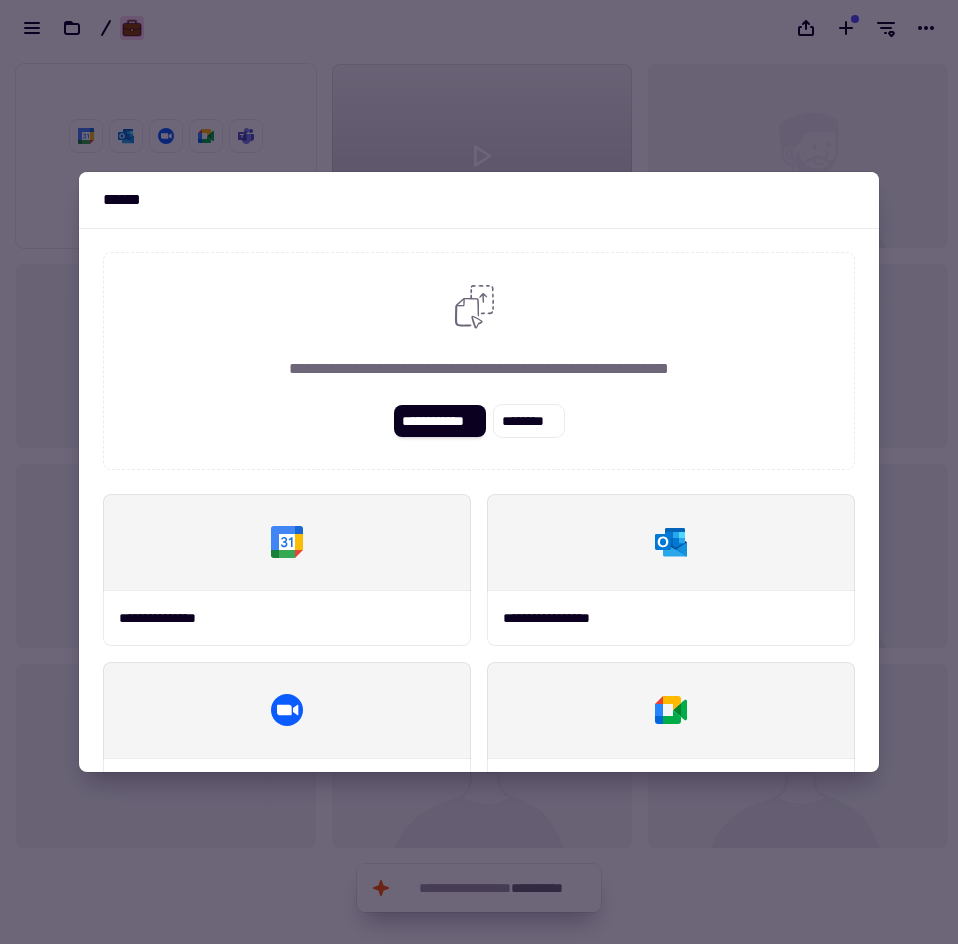 click at bounding box center (479, 472) 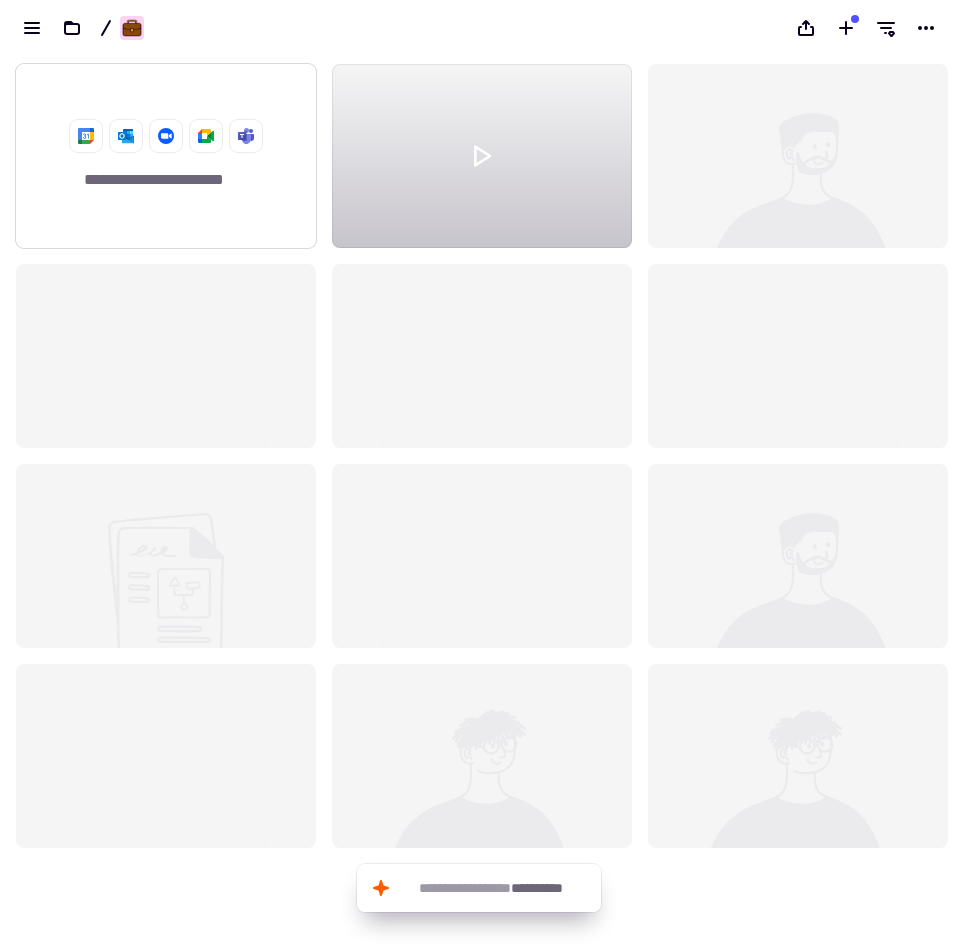 click on "**********" 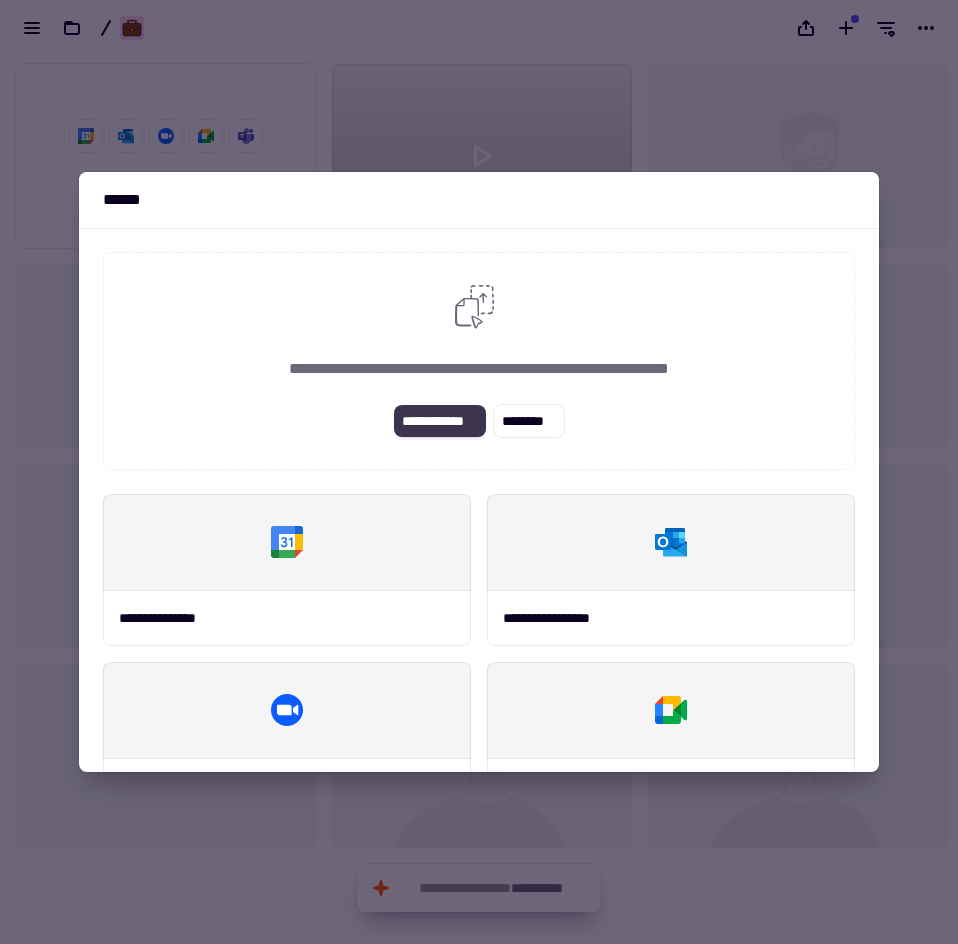 click on "**********" 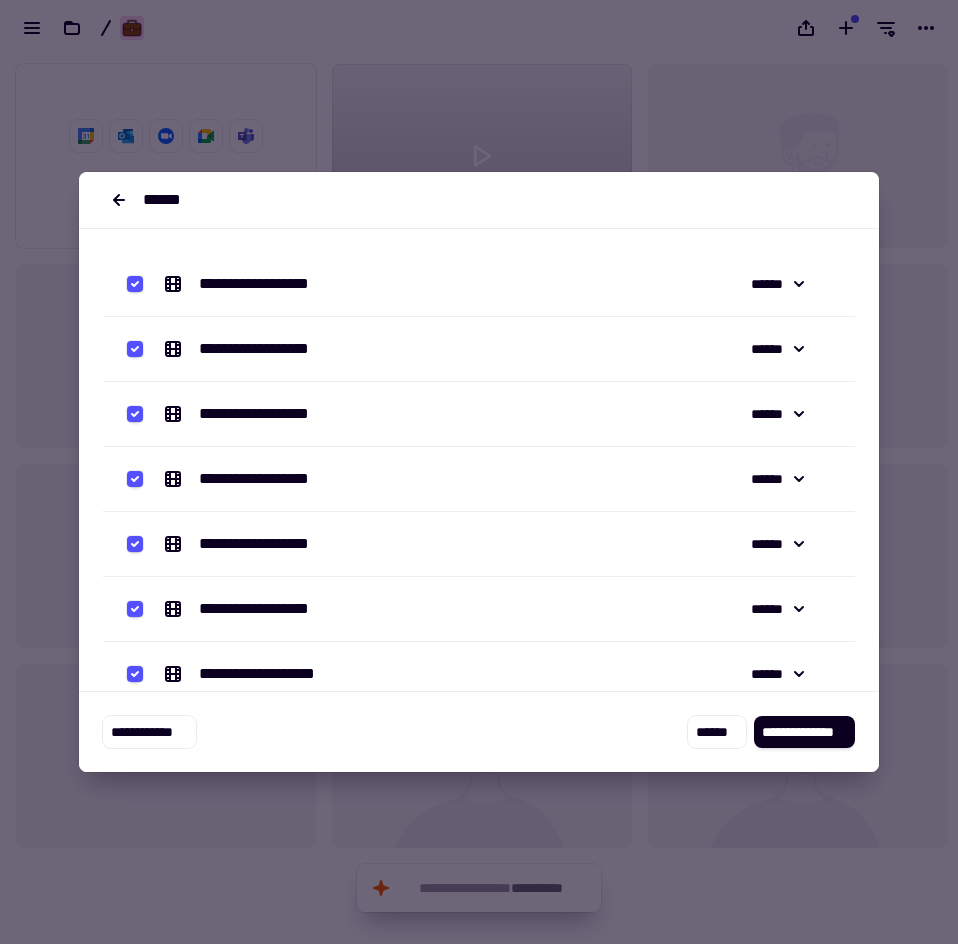 click on "**********" at bounding box center [479, 732] 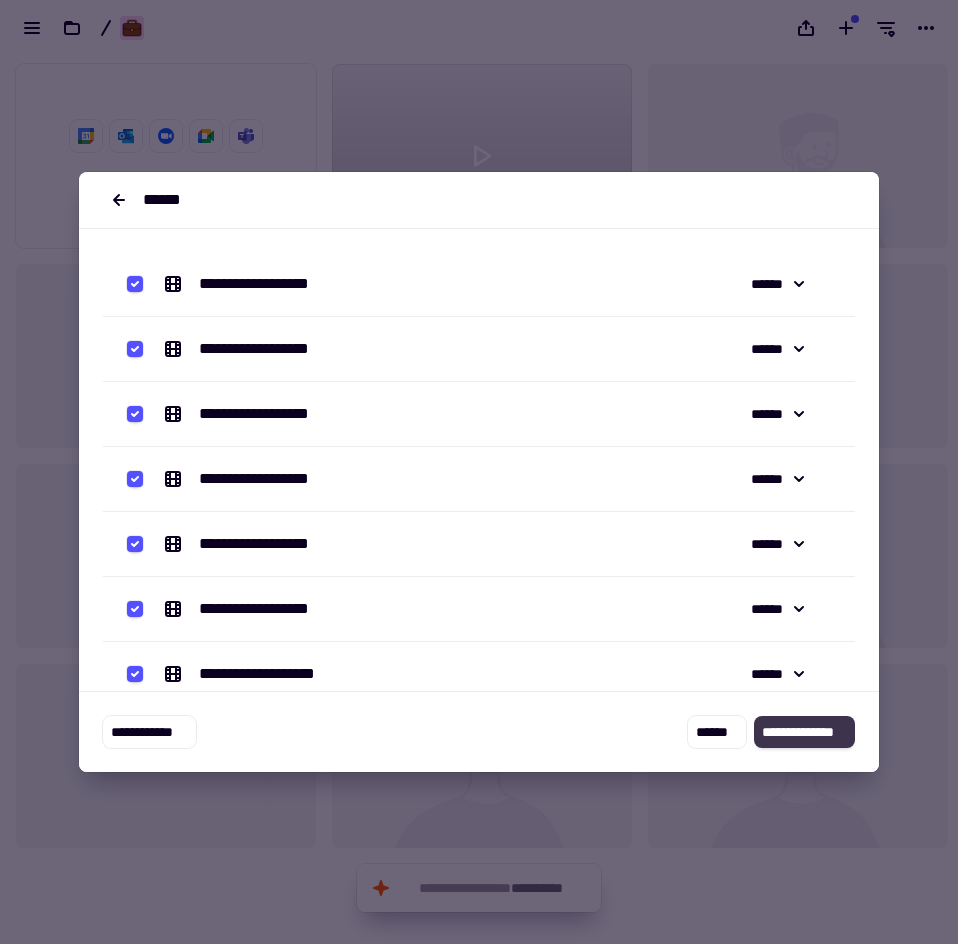 click on "**********" 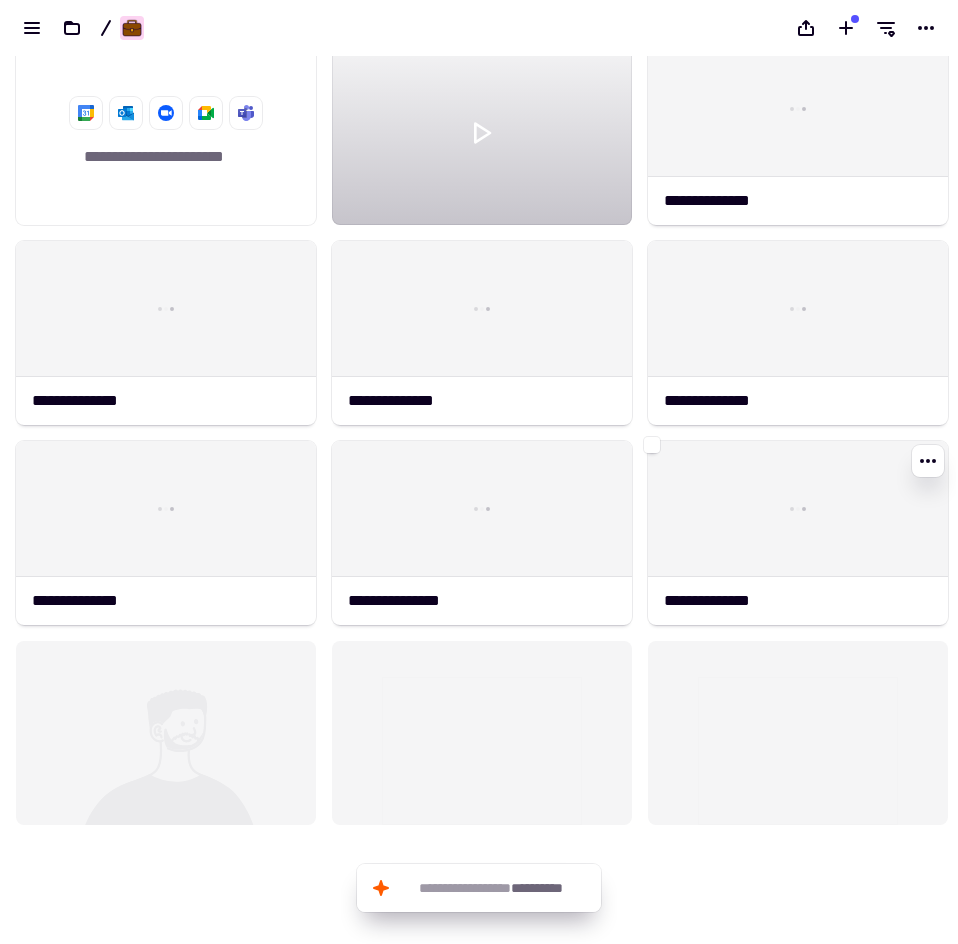 scroll, scrollTop: 0, scrollLeft: 0, axis: both 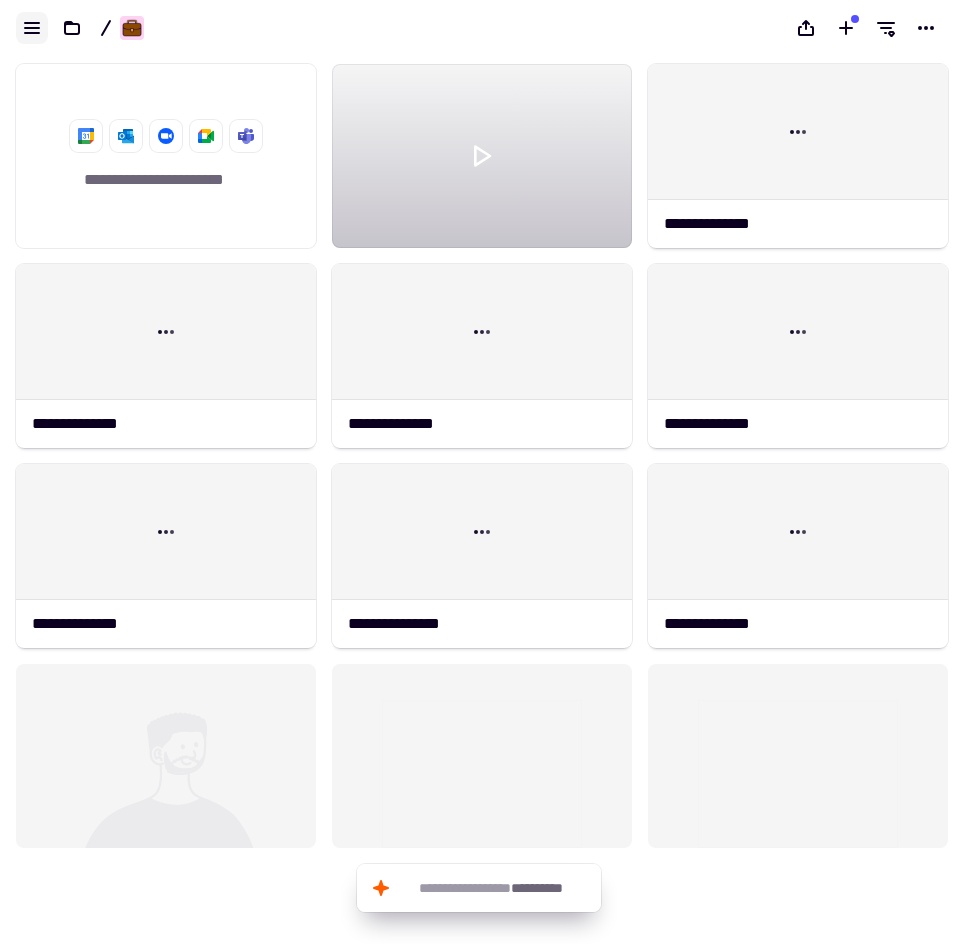 click 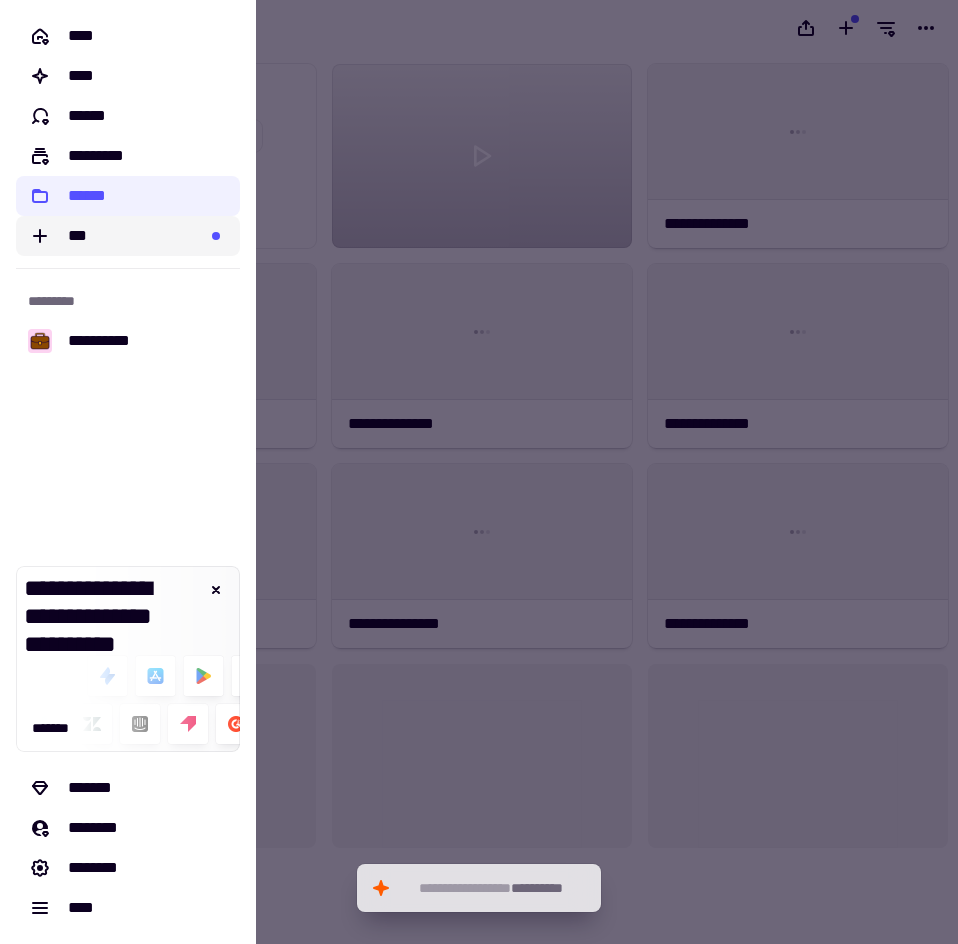 click on "***" 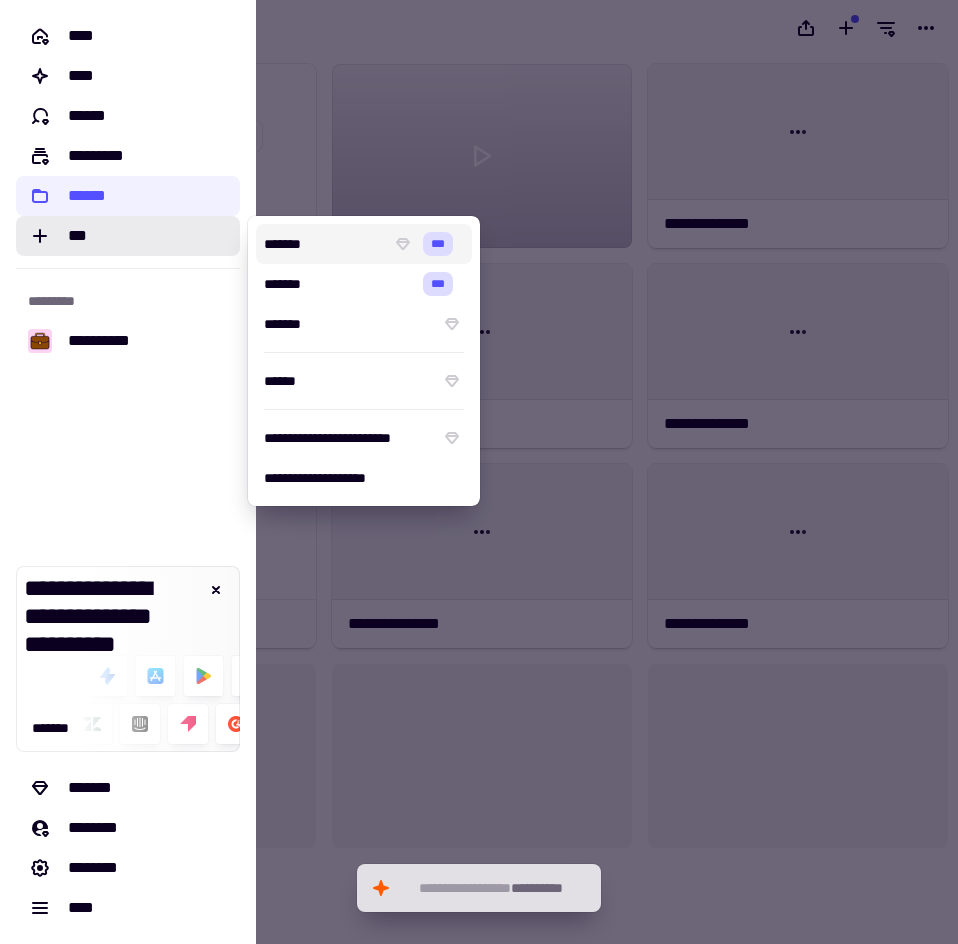 click at bounding box center [479, 472] 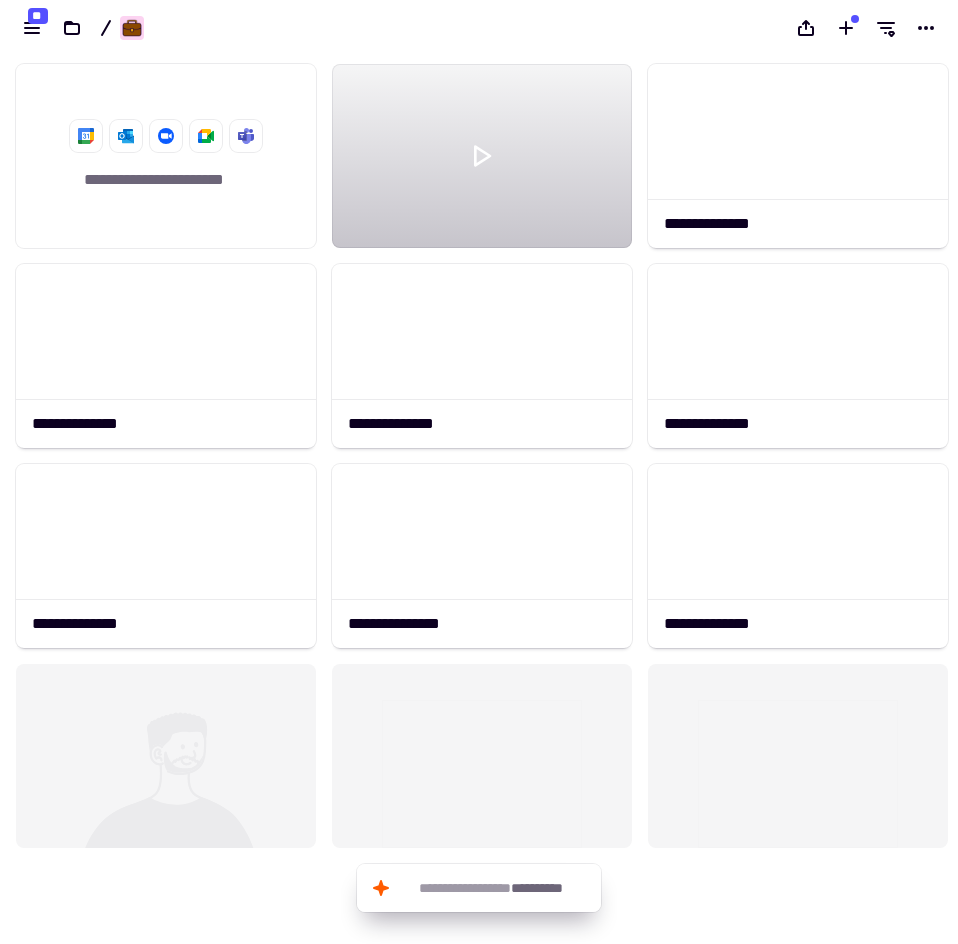 scroll, scrollTop: 873, scrollLeft: 943, axis: both 